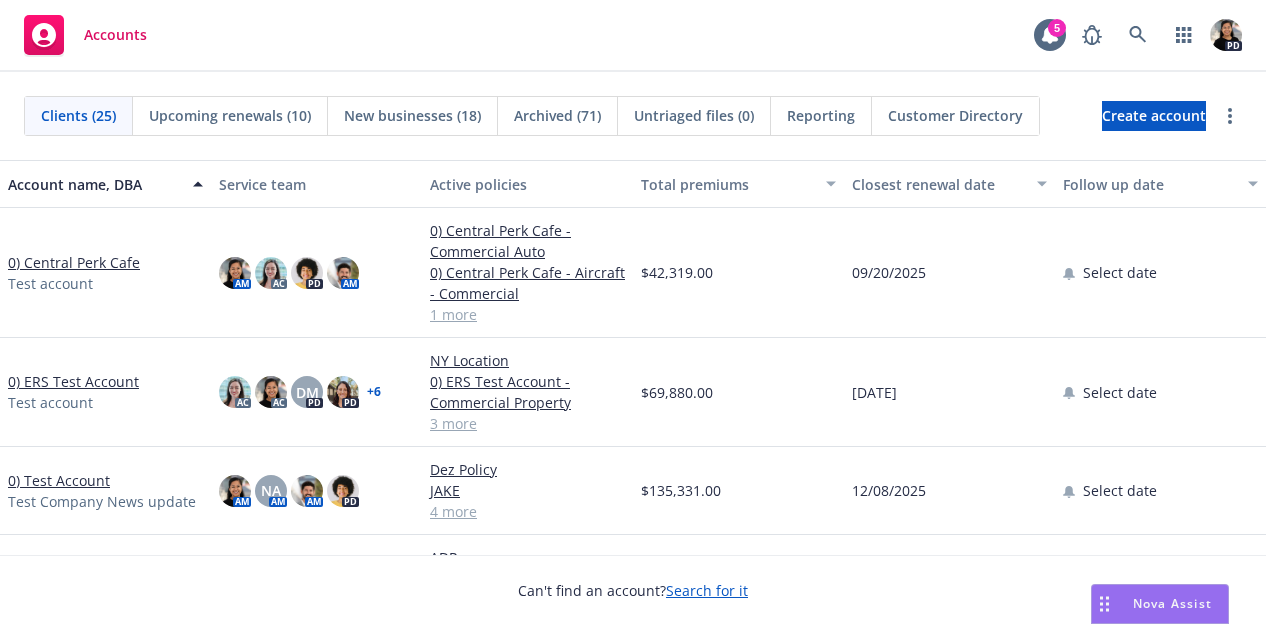 scroll, scrollTop: 0, scrollLeft: 0, axis: both 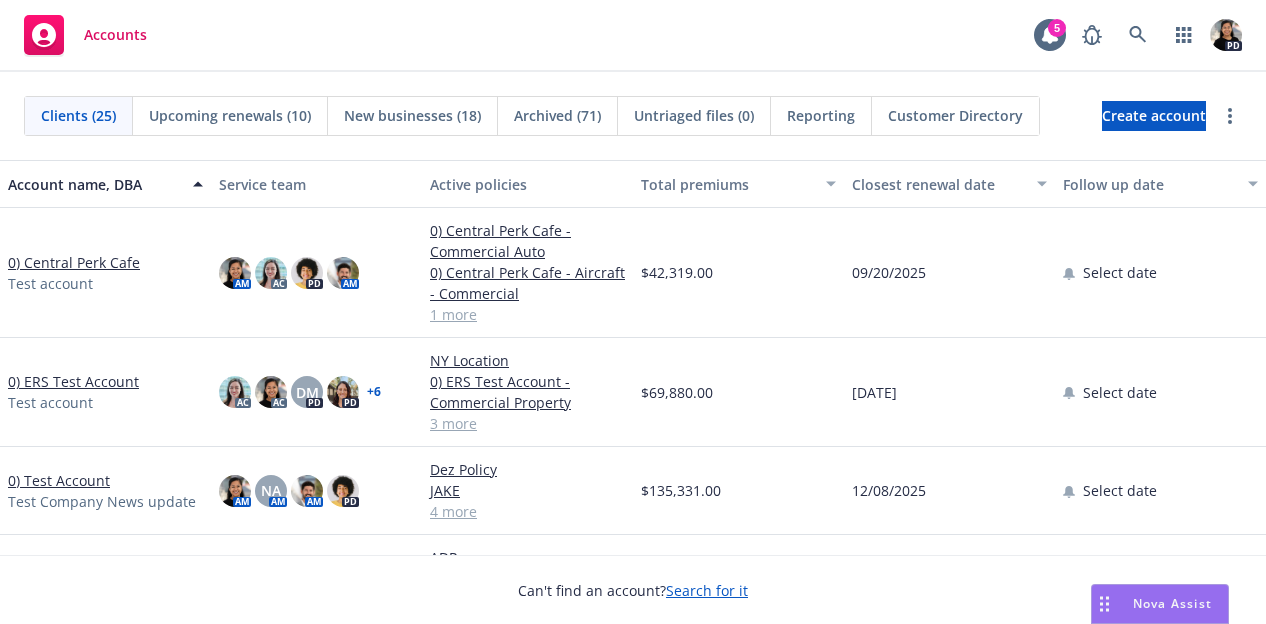 click on "Nova Assist" at bounding box center [1172, 603] 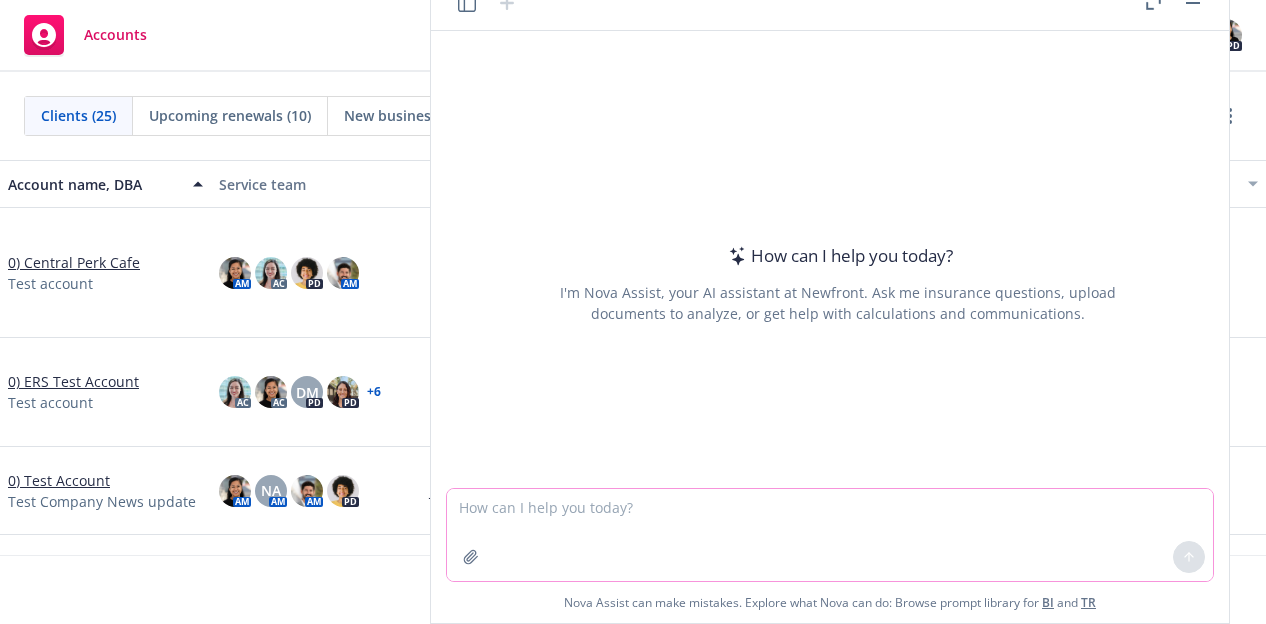 click at bounding box center (830, 535) 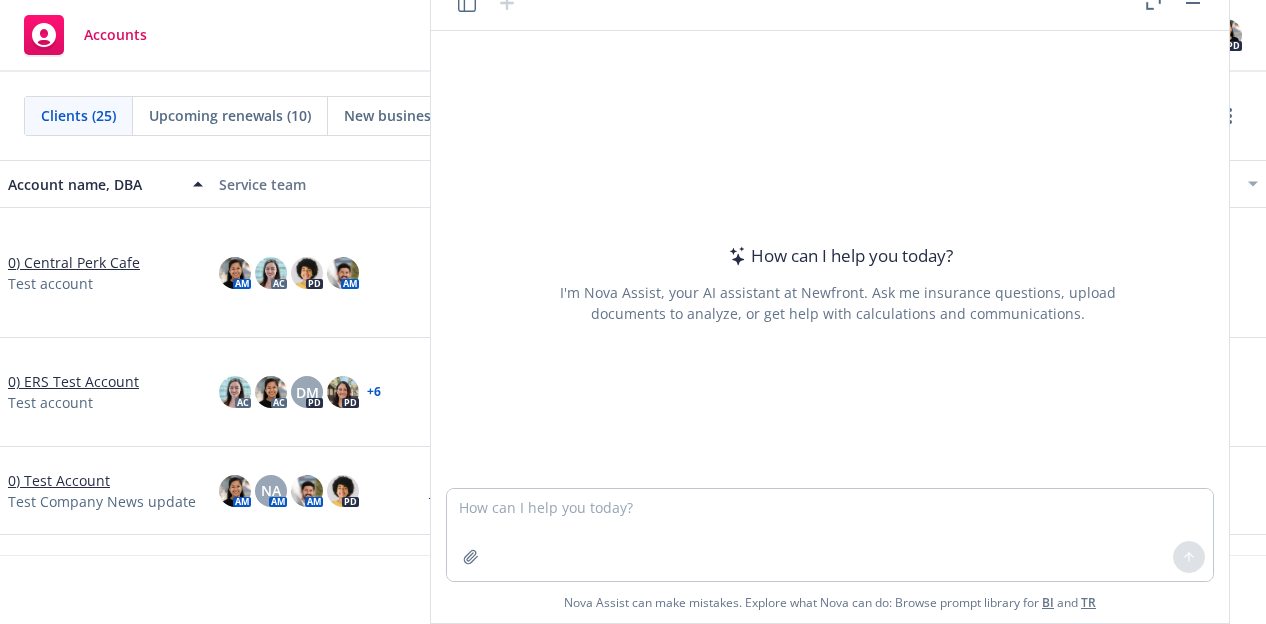 click at bounding box center [1193, 3] 